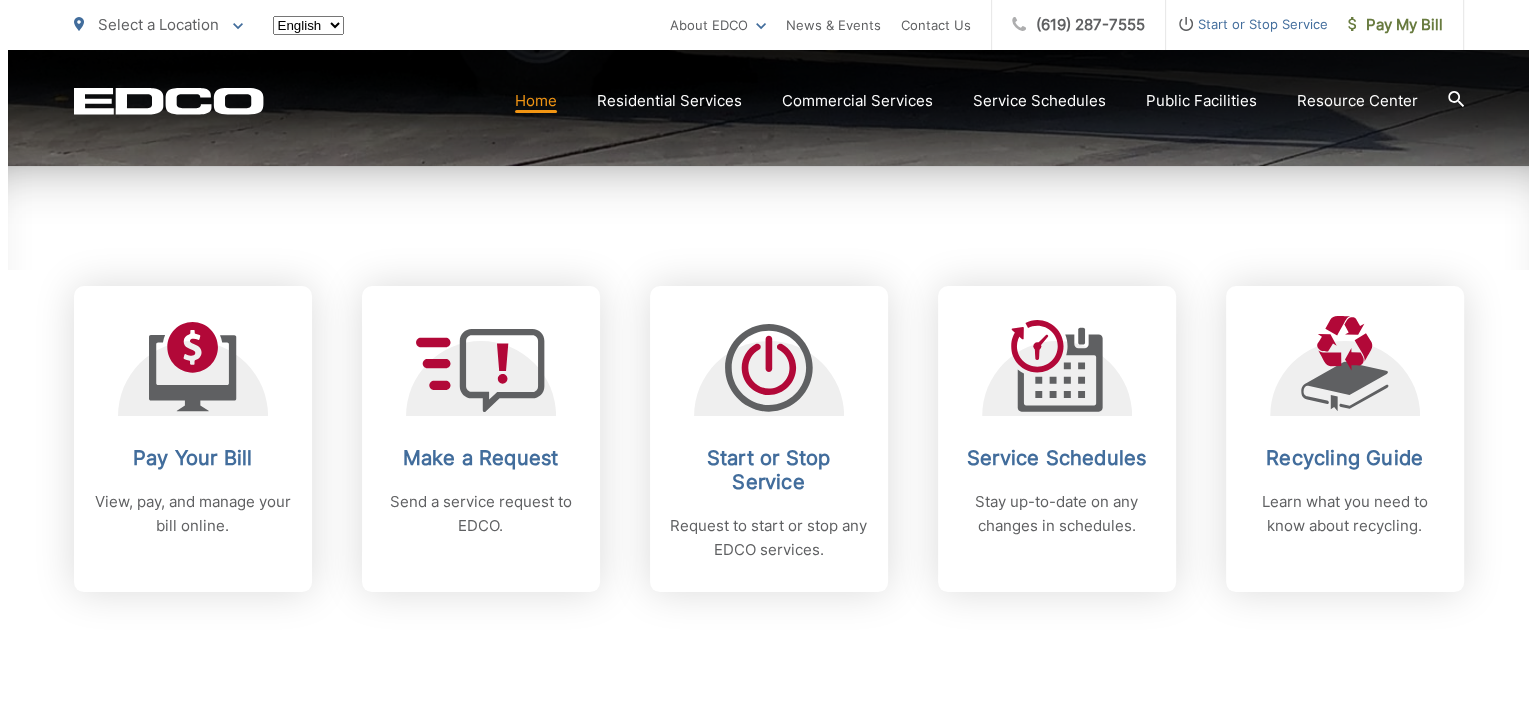 scroll, scrollTop: 800, scrollLeft: 0, axis: vertical 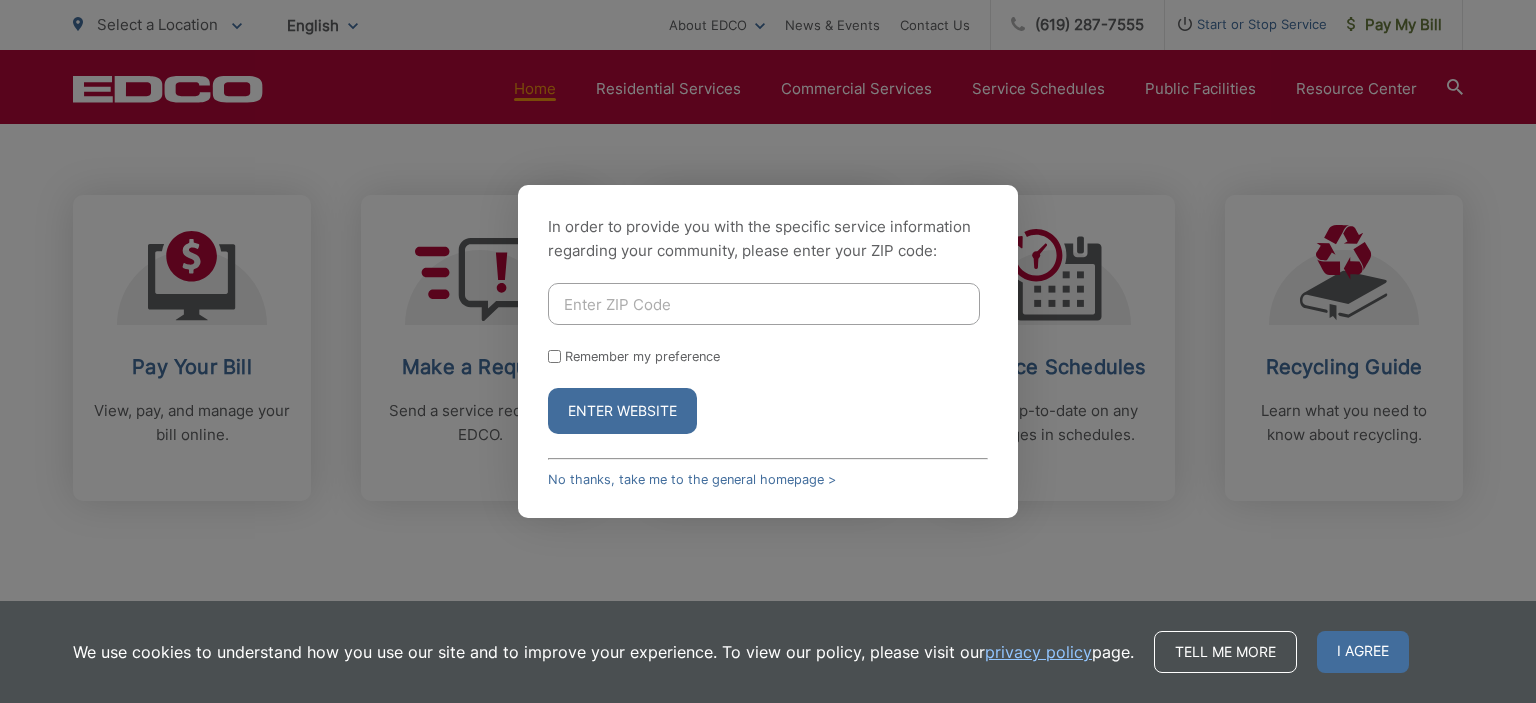 click on "In order to provide you with the specific service information regarding your community, please enter your ZIP code:
Remember my preference
Enter Website
No thanks, take me to the general homepage >
In order to provide you with the specific service information regarding your community, please select a region:
Remember my preference
Enter Website
No thanks, take me to the general homepage >
In order to provide you with the specific service information regarding your community, please enter your address:
Go
Remember my preference" at bounding box center [768, 351] 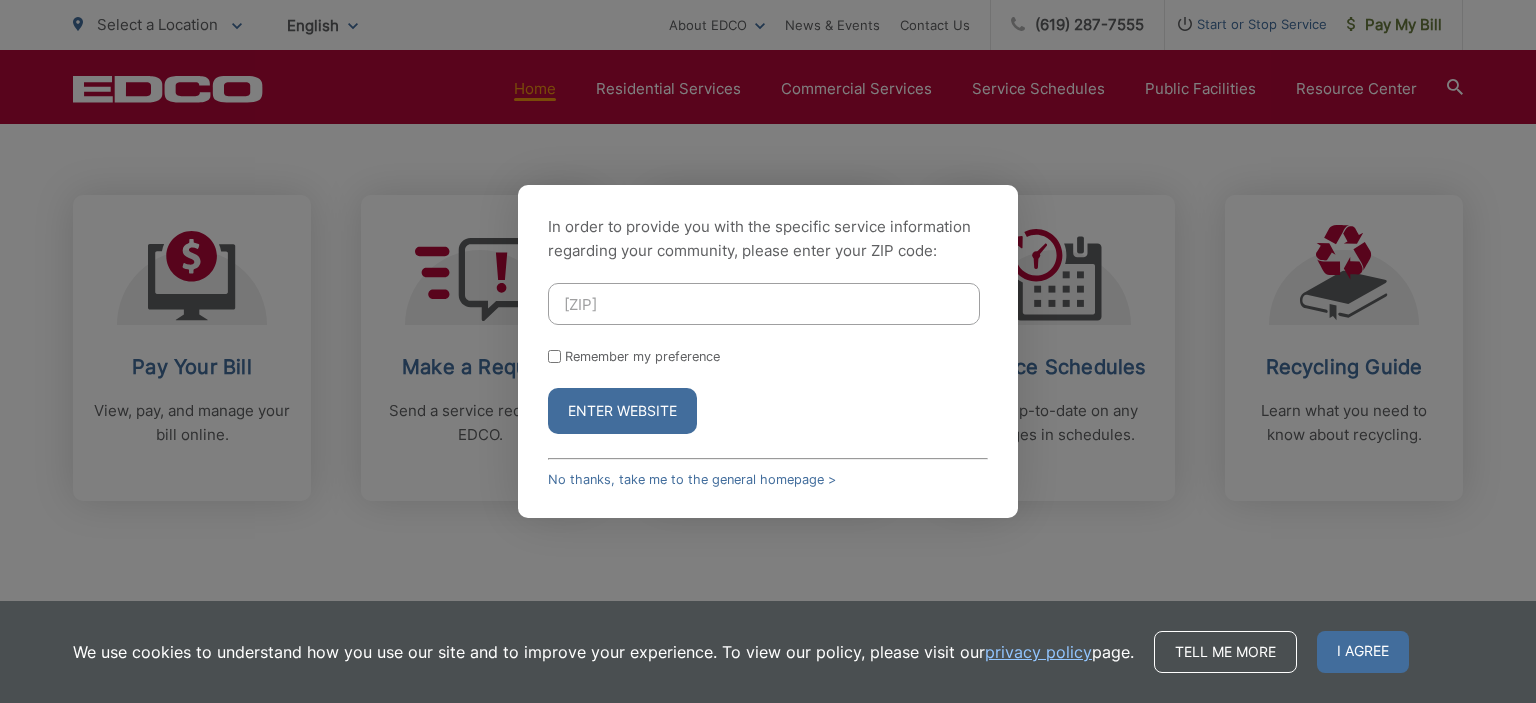 click on "Enter Website" at bounding box center (622, 411) 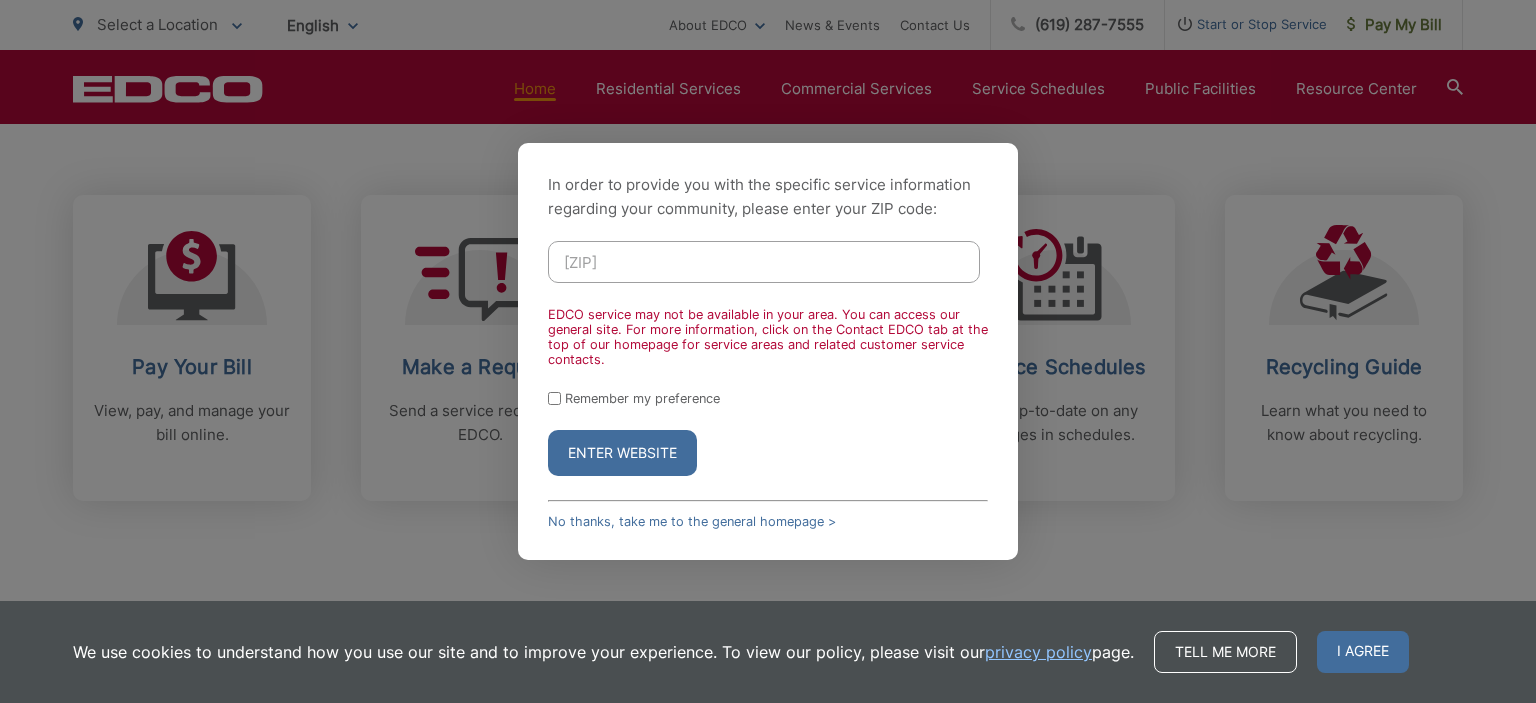 click on "In order to provide you with the specific service information regarding your community, please enter your ZIP code:
80920
EDCO service may not be available in your area. You can access our general site. For more information, click on the Contact EDCO tab at the top of our homepage for service areas and related customer service contacts.
Remember my preference
Enter Website
No thanks, take me to the general homepage >
In order to provide you with the specific service information regarding your community, please select a region:
Remember my preference
Enter Website
No thanks, take me to the general homepage >
Go" at bounding box center (768, 351) 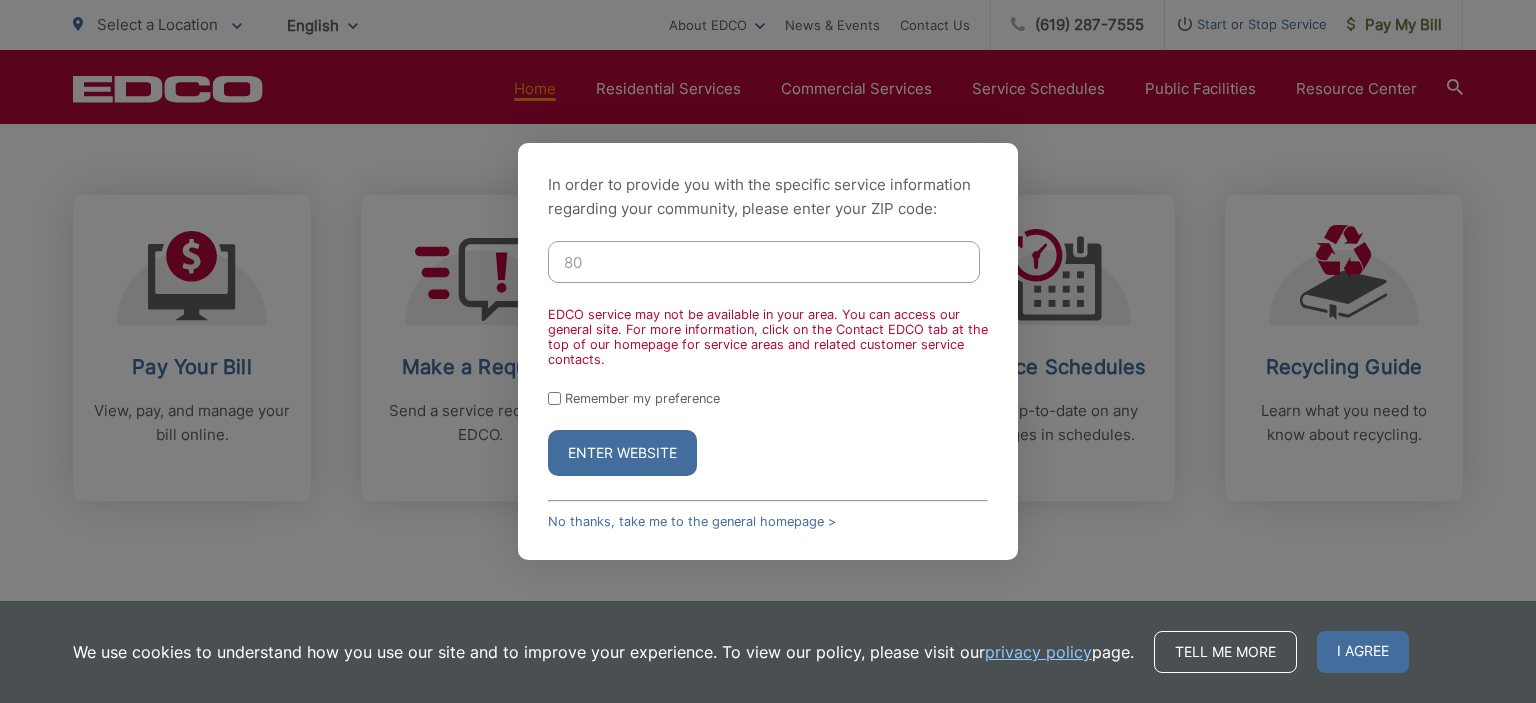 type on "8" 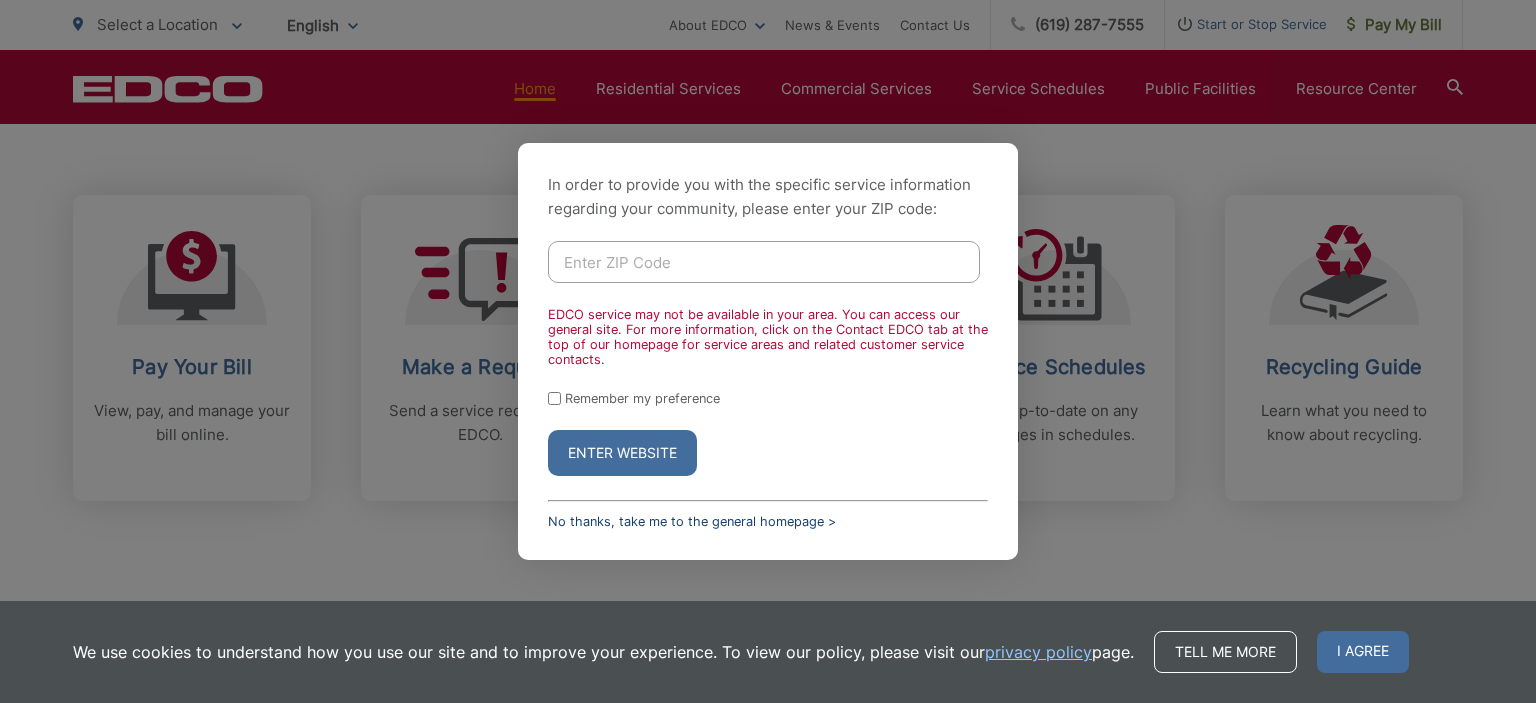 type 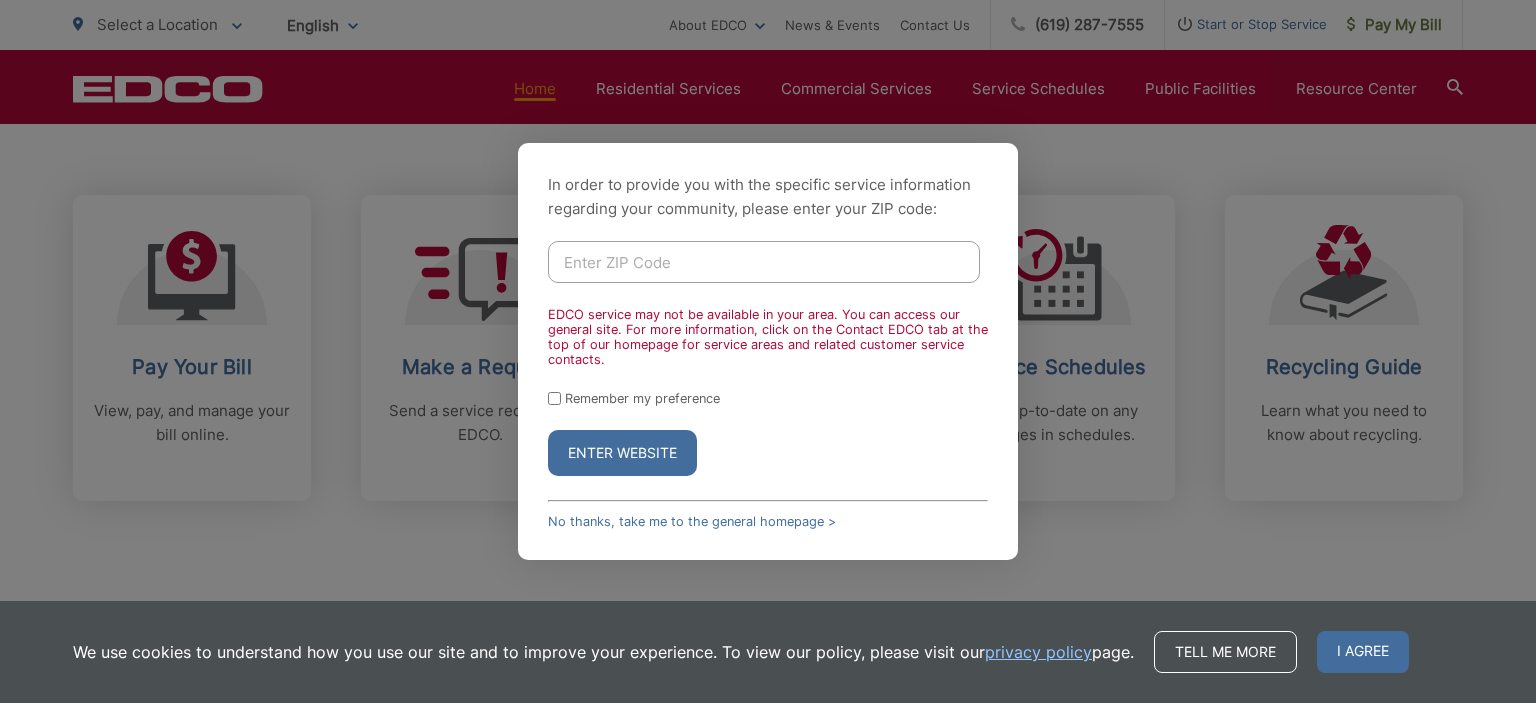 click on "In order to provide you with the specific service information regarding your community, please enter your ZIP code:
EDCO service may not be available in your area. You can access our general site. For more information, click on the Contact EDCO tab at the top of our homepage for service areas and related customer service contacts.
Remember my preference
Enter Website
No thanks, take me to the general homepage >
In order to provide you with the specific service information regarding your community, please select a region:
Remember my preference
Enter Website
No thanks, take me to the general homepage >
Go" at bounding box center [768, 351] 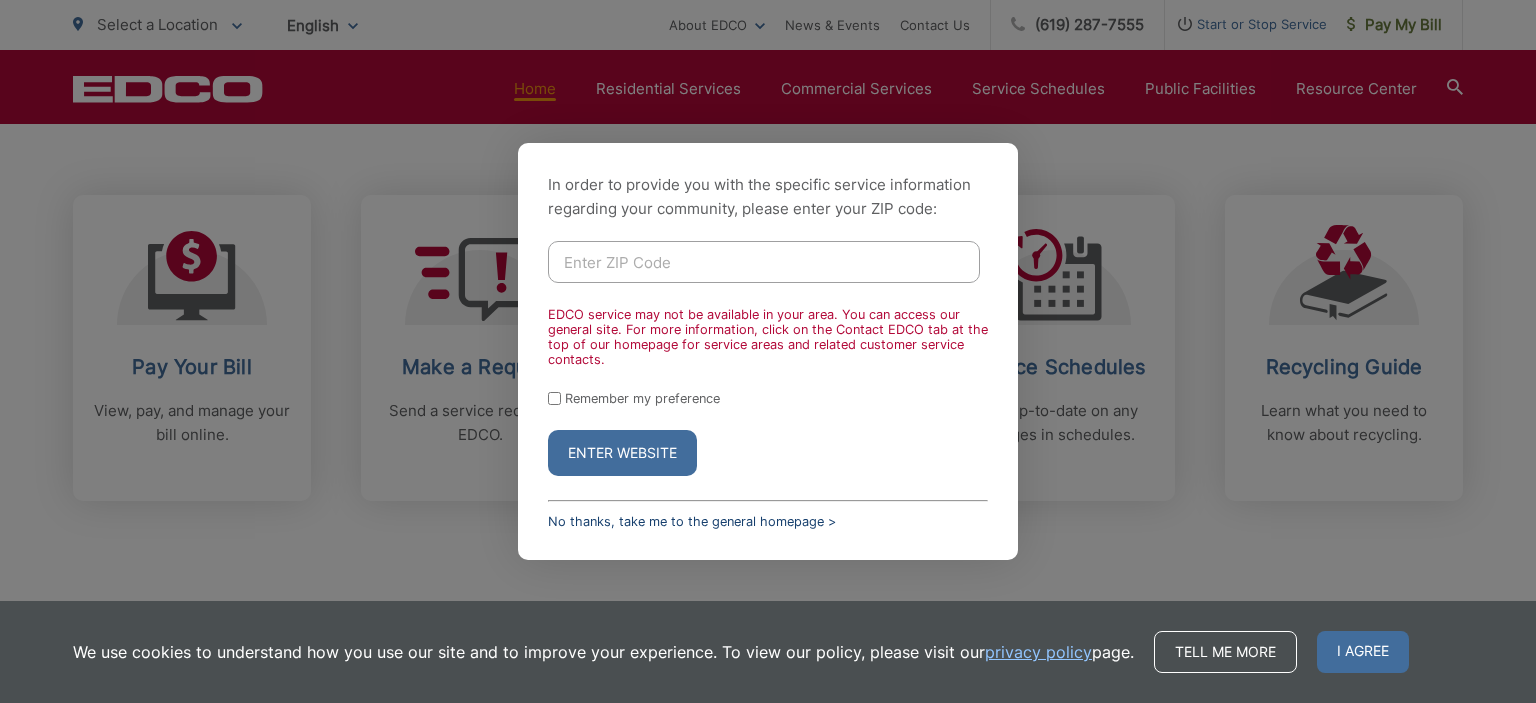 click on "No thanks, take me to the general homepage >" at bounding box center [692, 521] 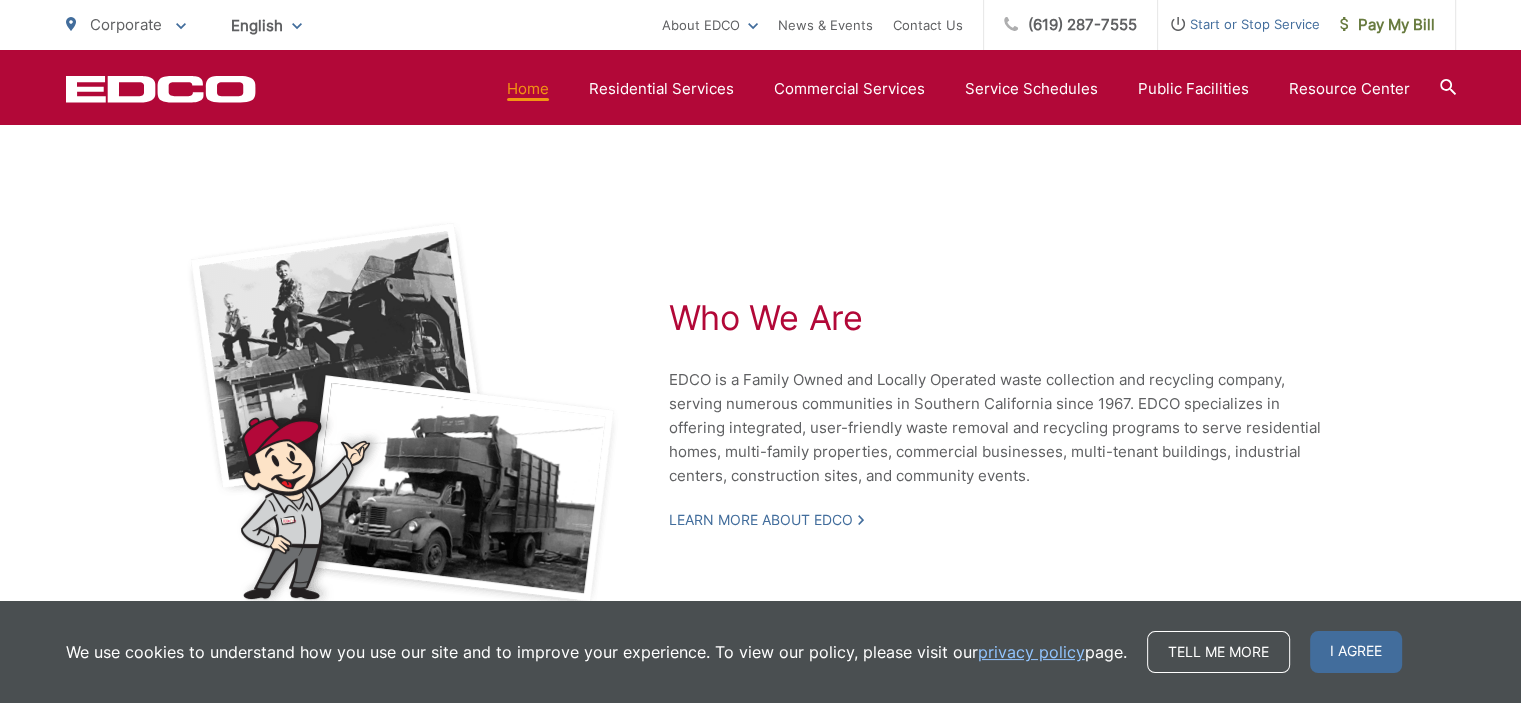 scroll, scrollTop: 3600, scrollLeft: 0, axis: vertical 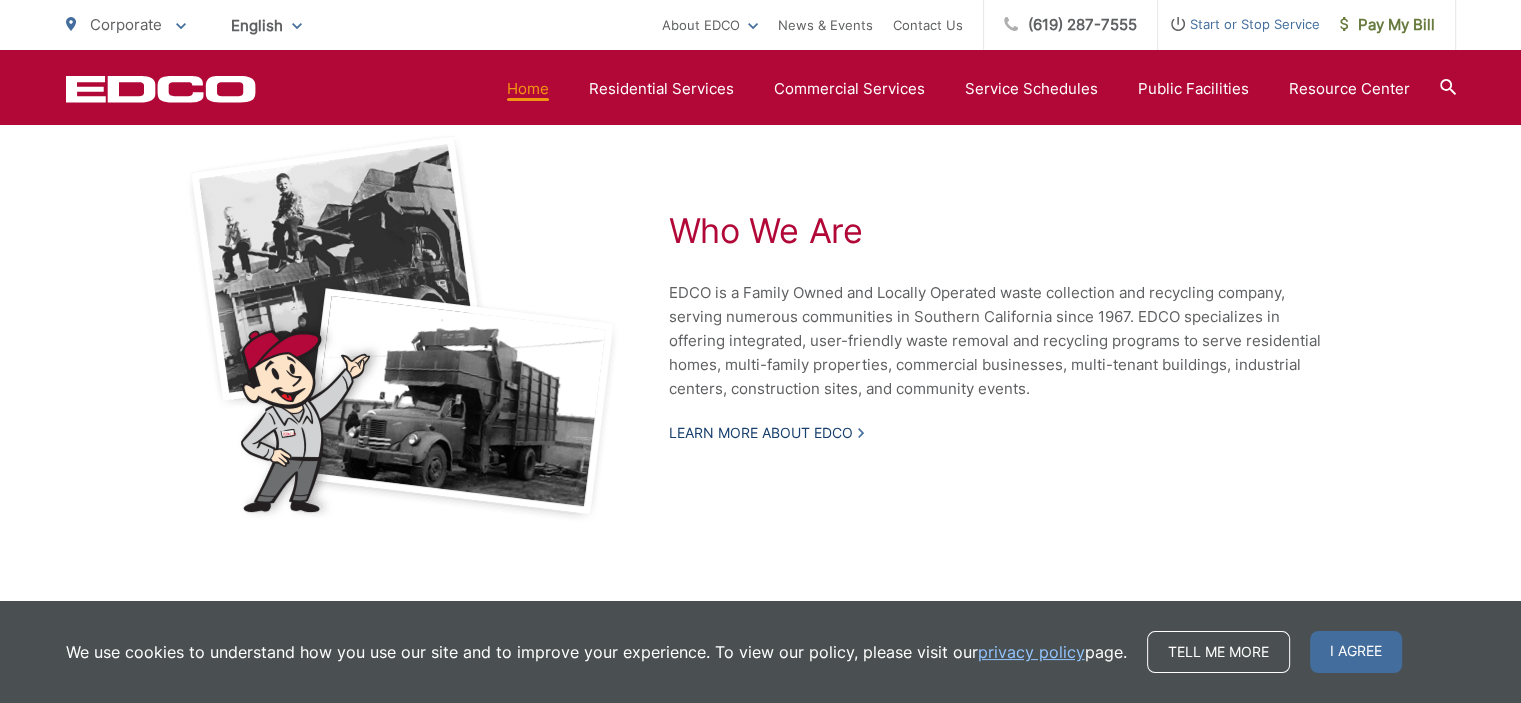 click on "Learn More About EDCO" at bounding box center (766, 433) 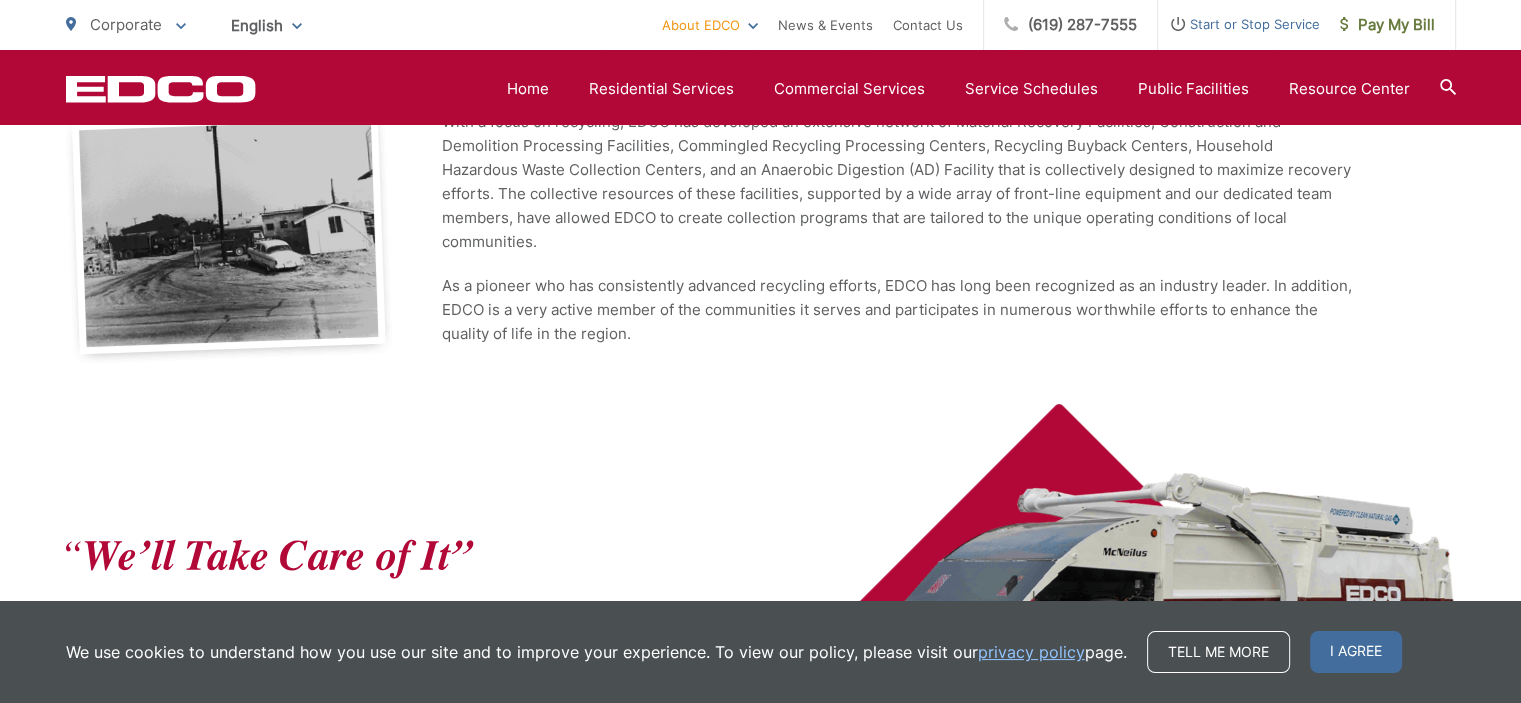 scroll, scrollTop: 520, scrollLeft: 0, axis: vertical 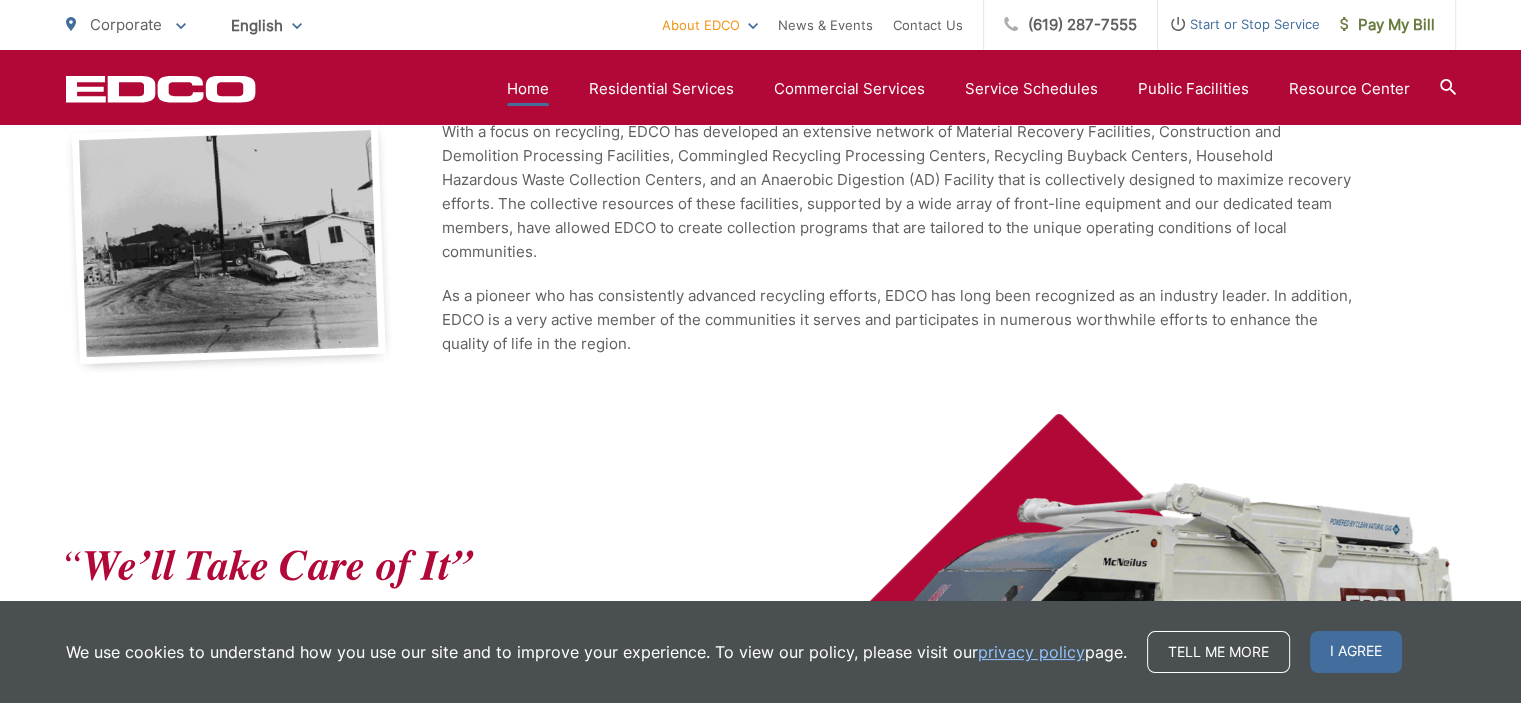 click on "Home" at bounding box center (528, 89) 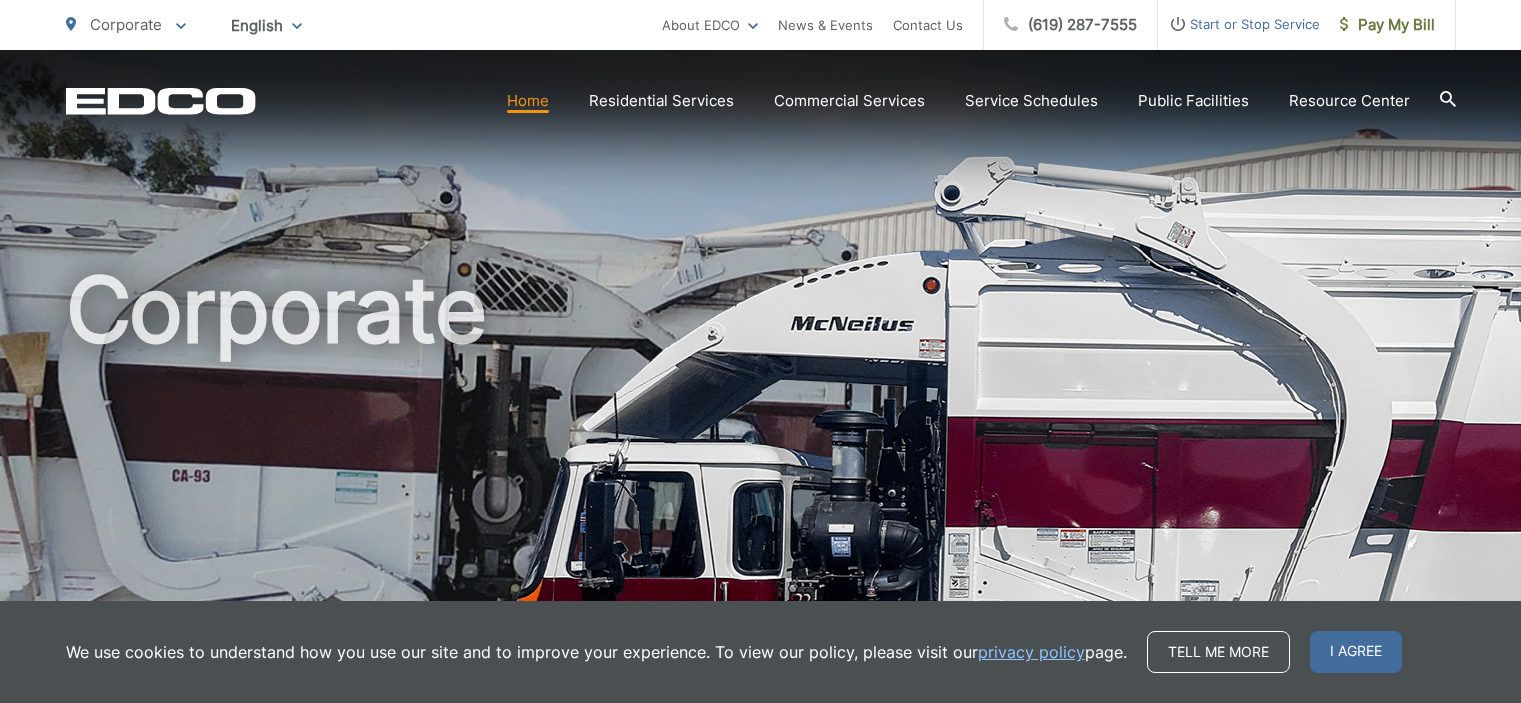 scroll, scrollTop: 0, scrollLeft: 0, axis: both 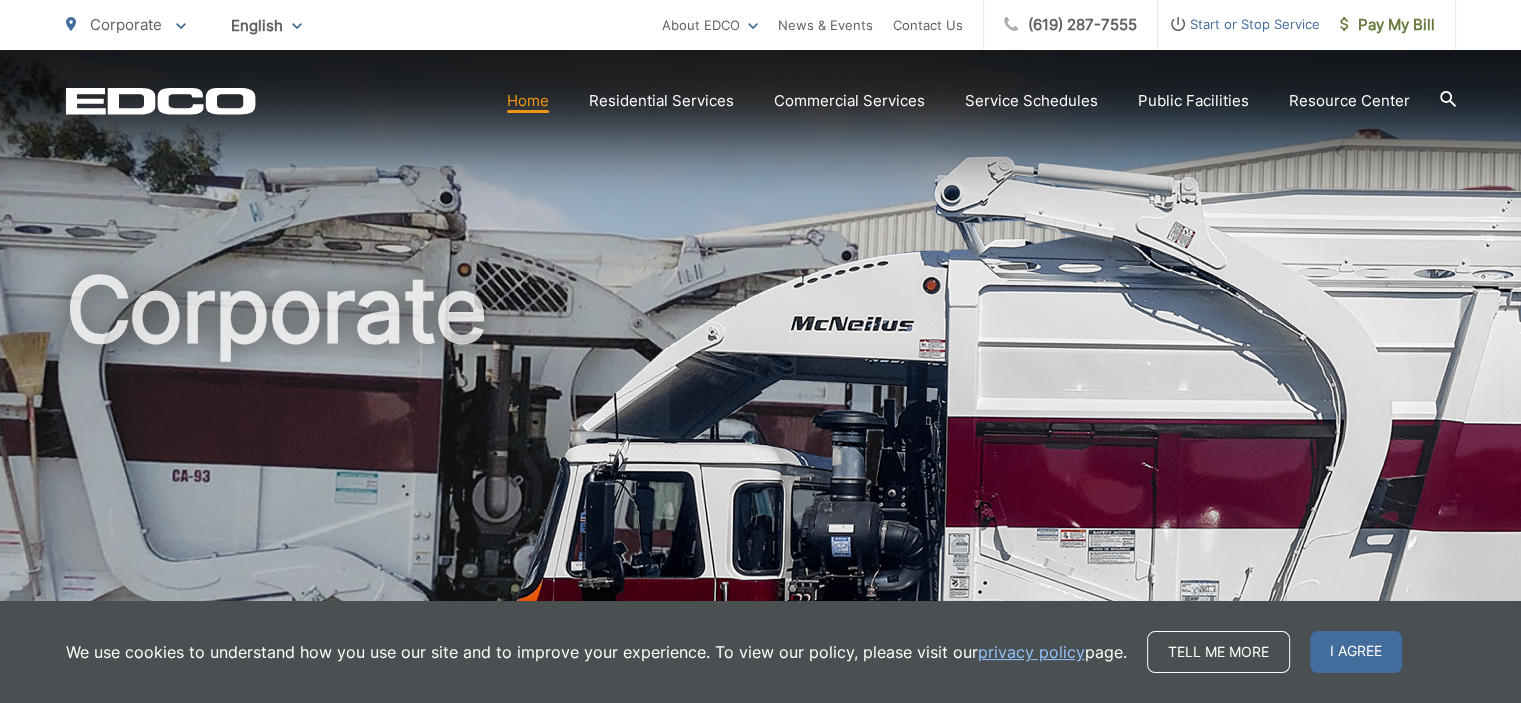 click 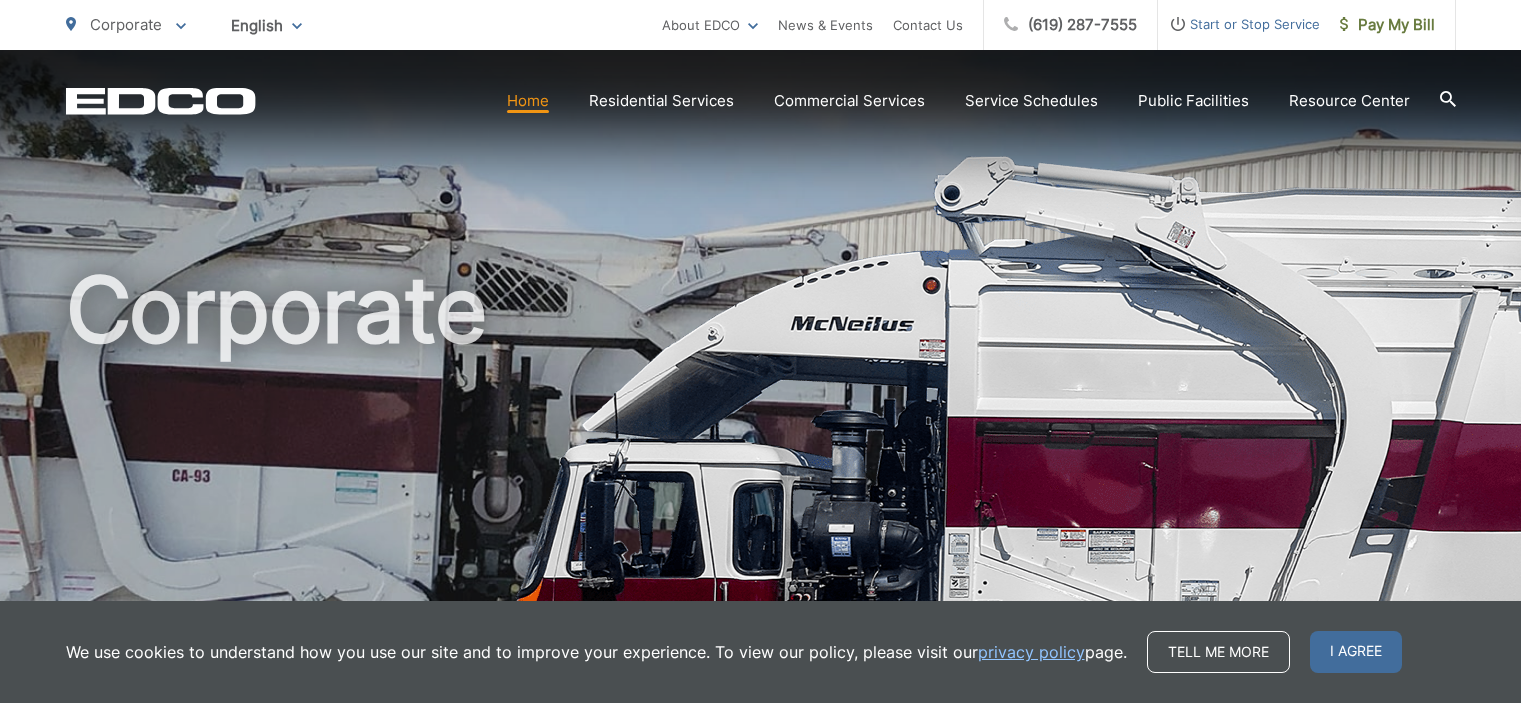 scroll, scrollTop: 0, scrollLeft: 0, axis: both 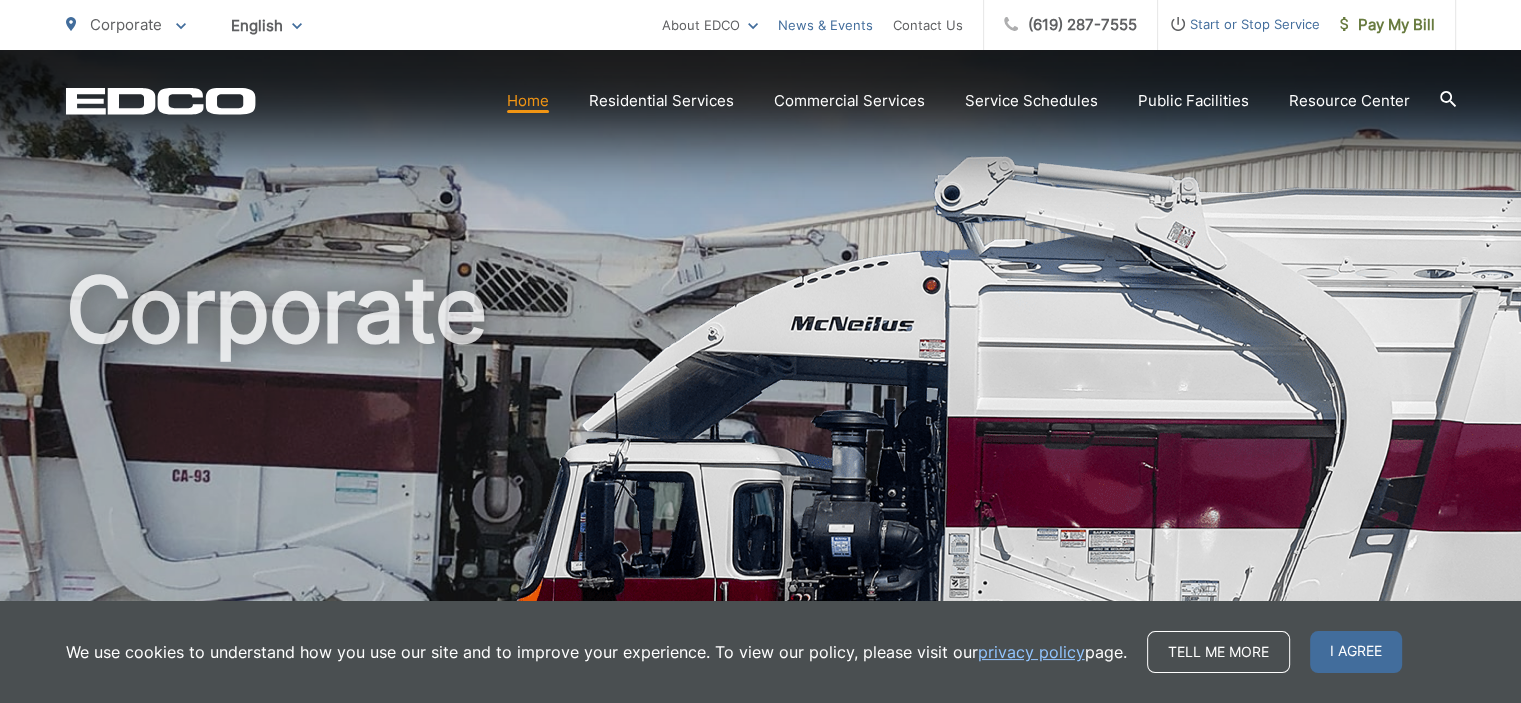 click on "News & Events" at bounding box center (825, 25) 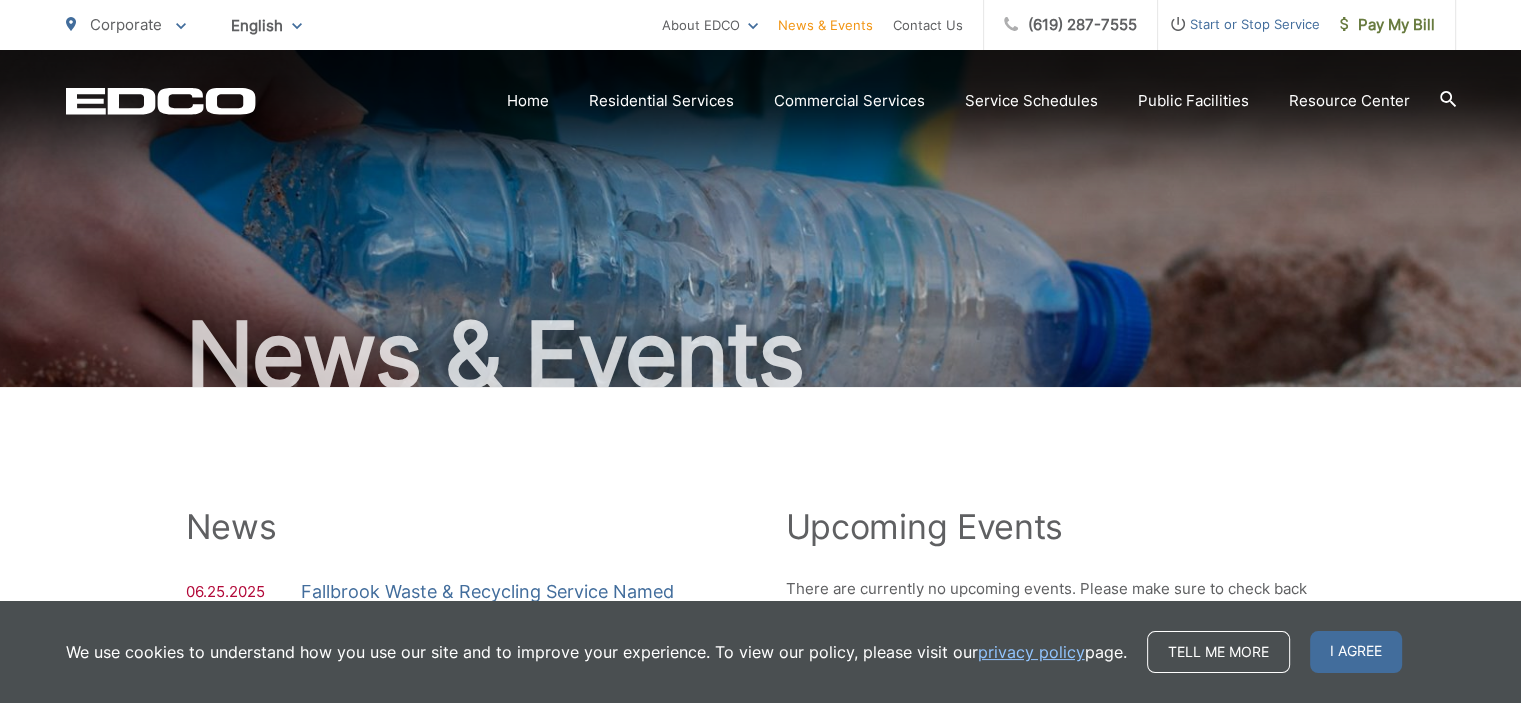 scroll, scrollTop: 0, scrollLeft: 0, axis: both 